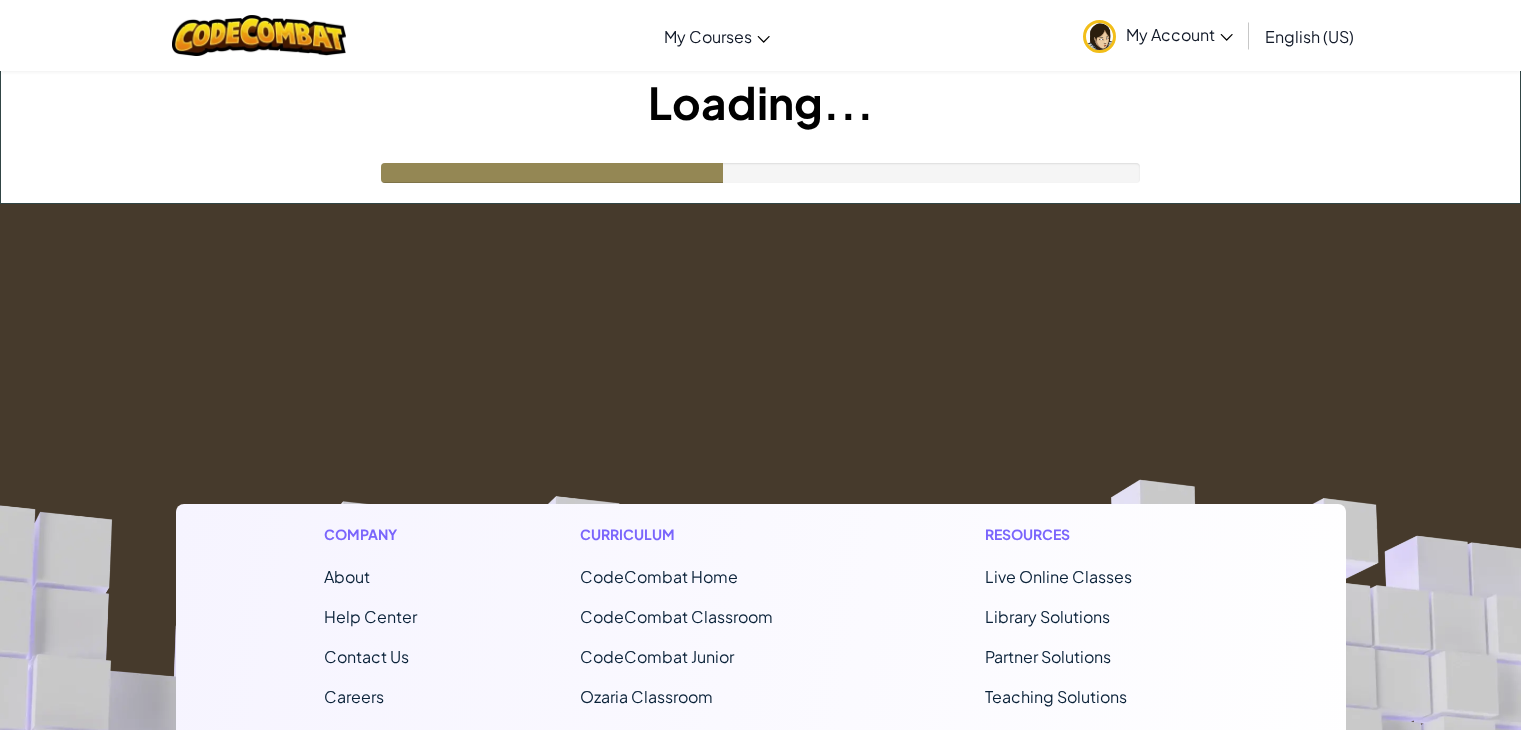 scroll, scrollTop: 0, scrollLeft: 0, axis: both 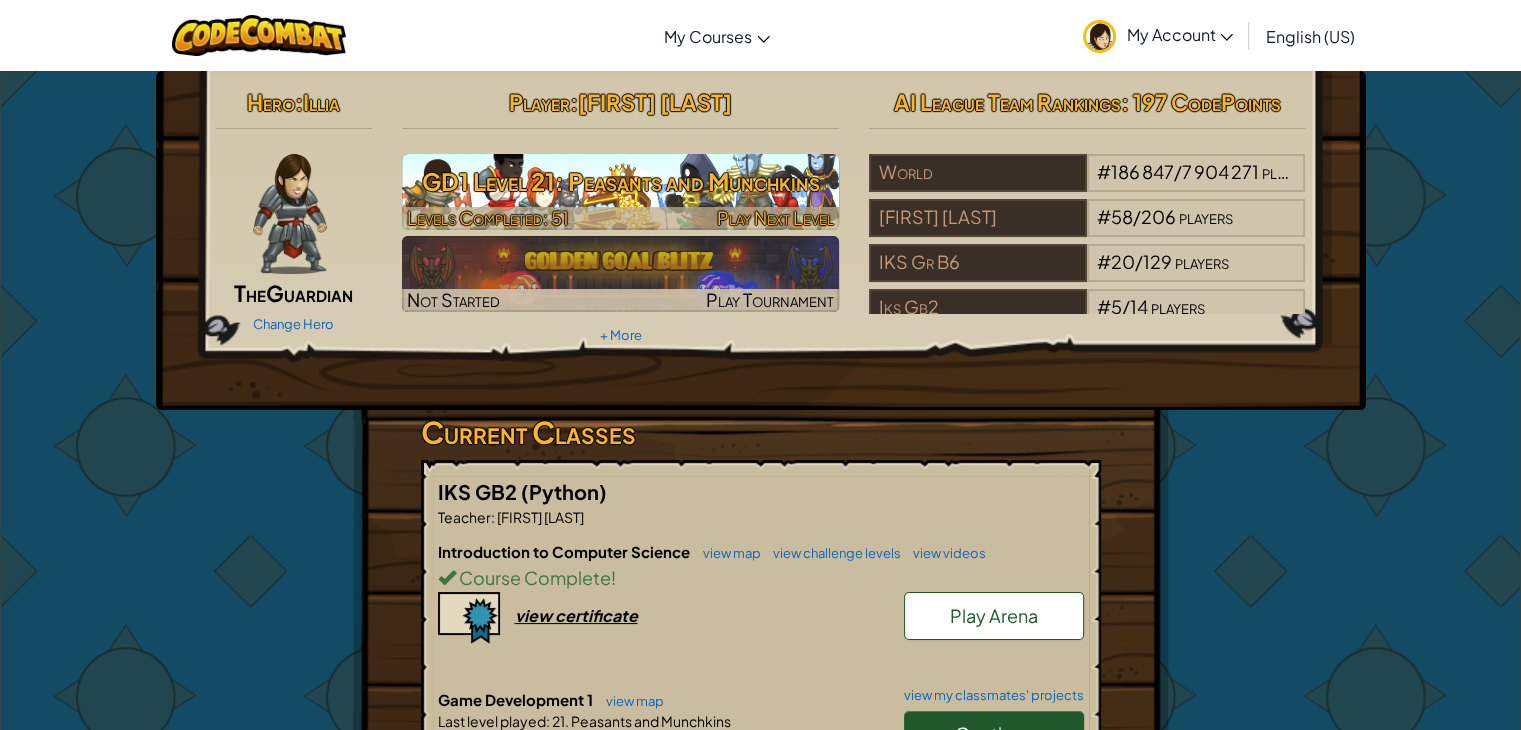 click on "GD1 Level 21: Peasants and Munchkins" at bounding box center [620, 181] 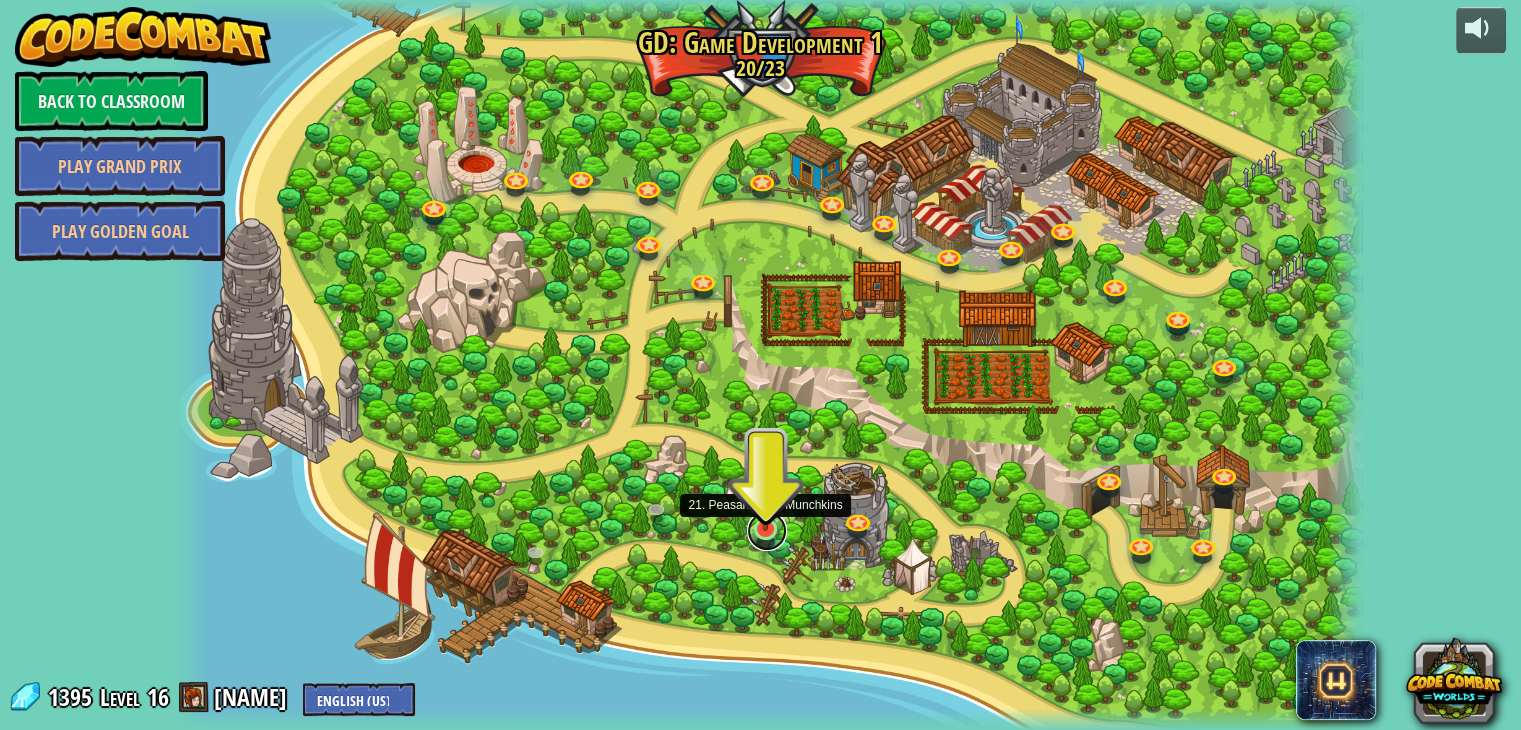 click at bounding box center [767, 531] 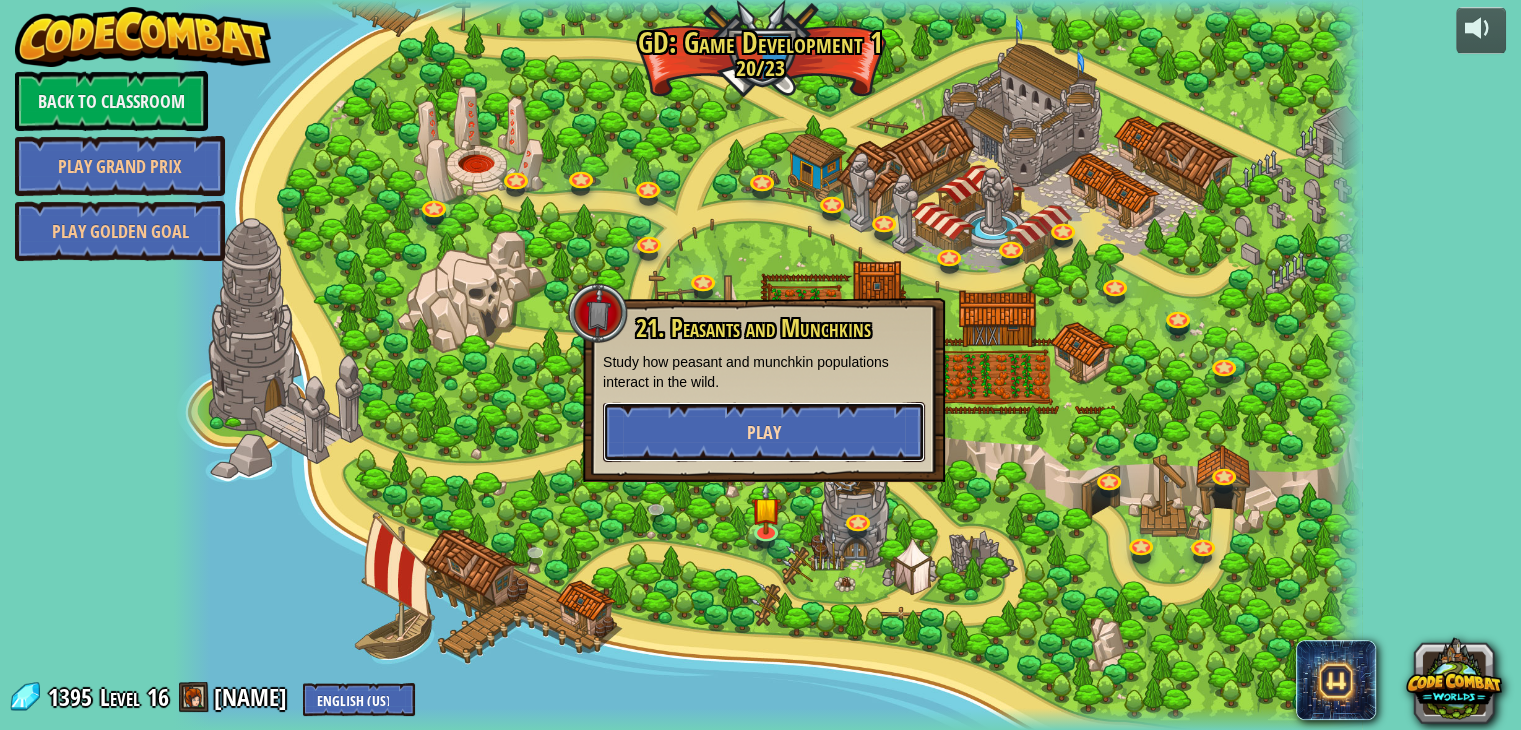 click on "Play" at bounding box center (764, 432) 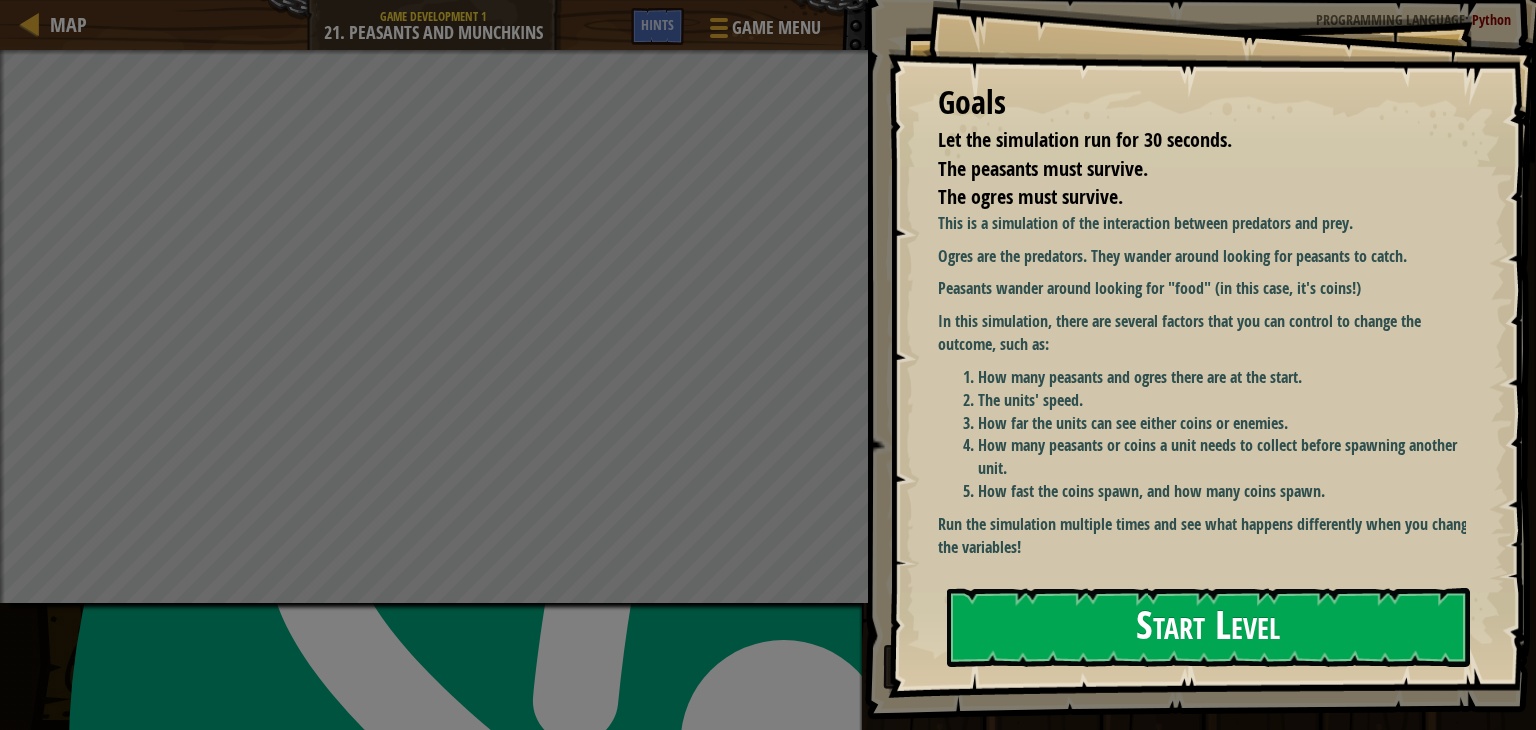 click on "Start Level" at bounding box center [1208, 627] 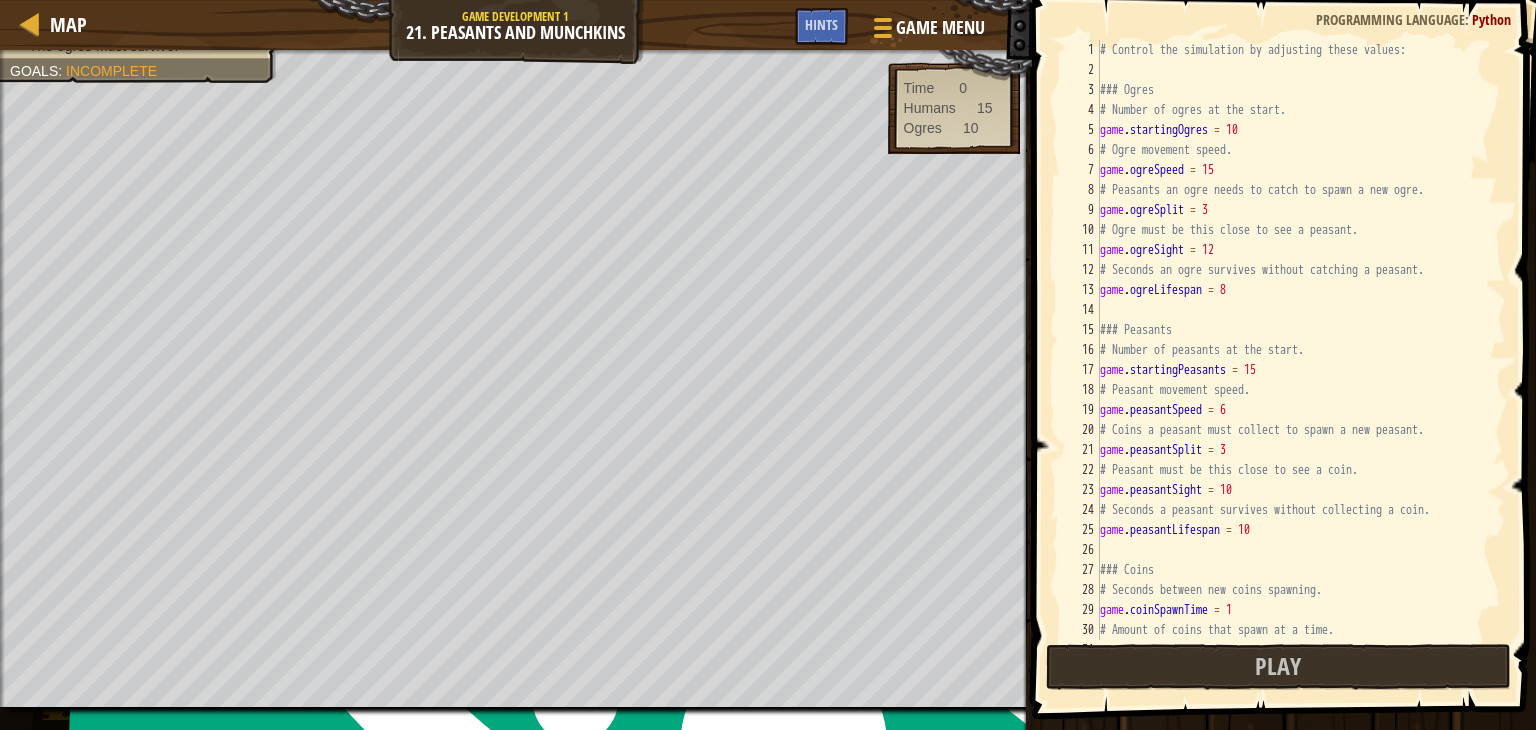 click on "Map Game Development 1 21. Peasants and Munchkins Game Menu Done Hints" at bounding box center (516, 25) 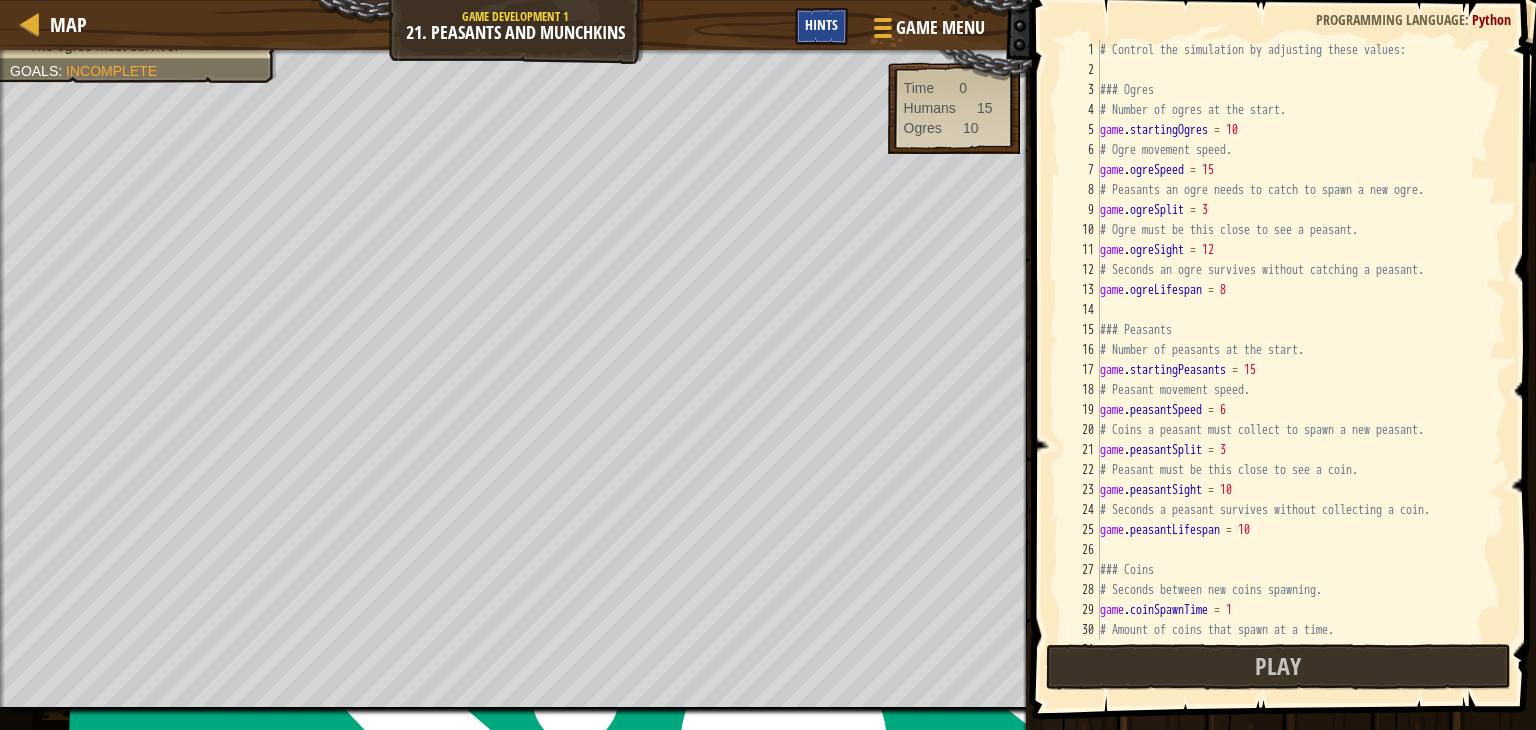 click on "Hints" at bounding box center (821, 26) 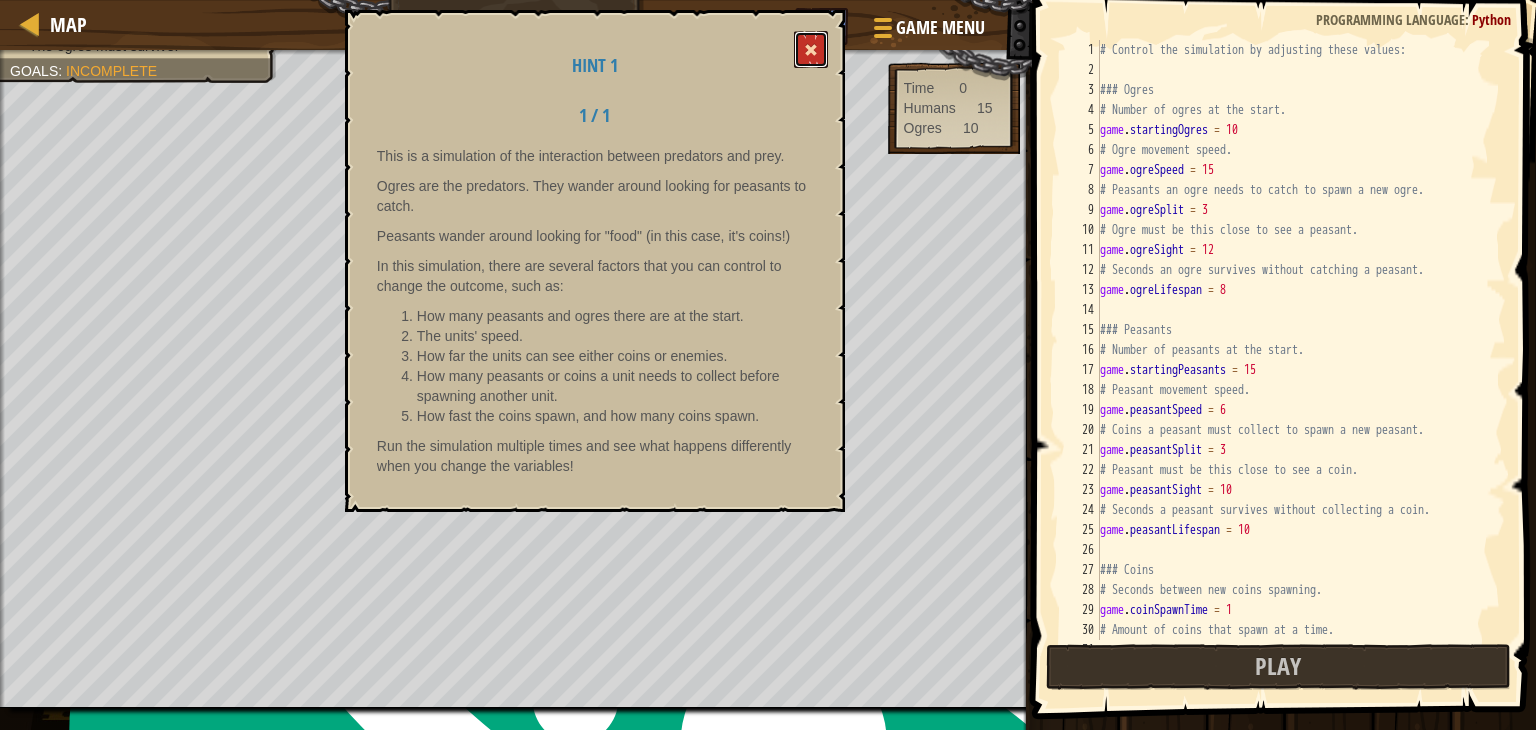 click at bounding box center (811, 49) 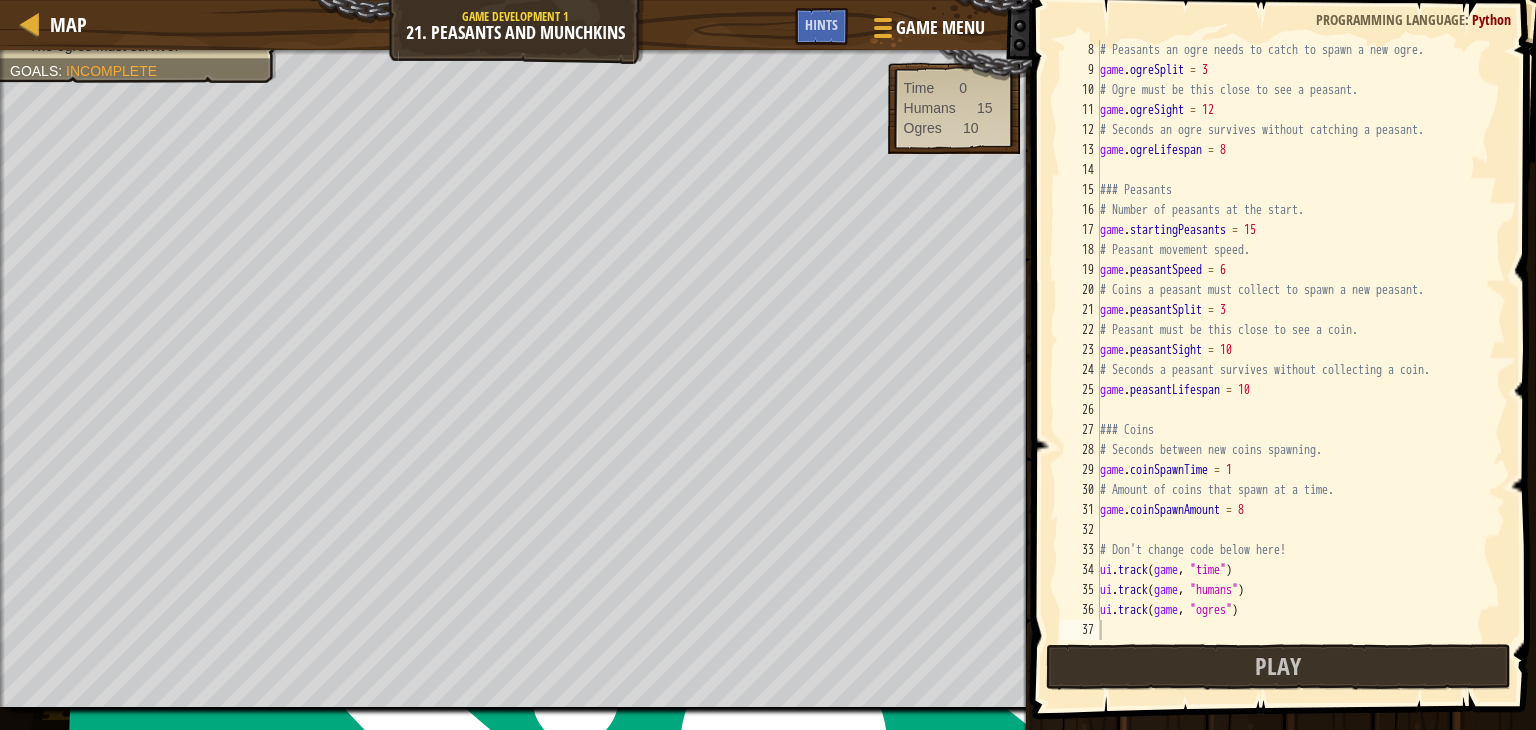 scroll, scrollTop: 140, scrollLeft: 0, axis: vertical 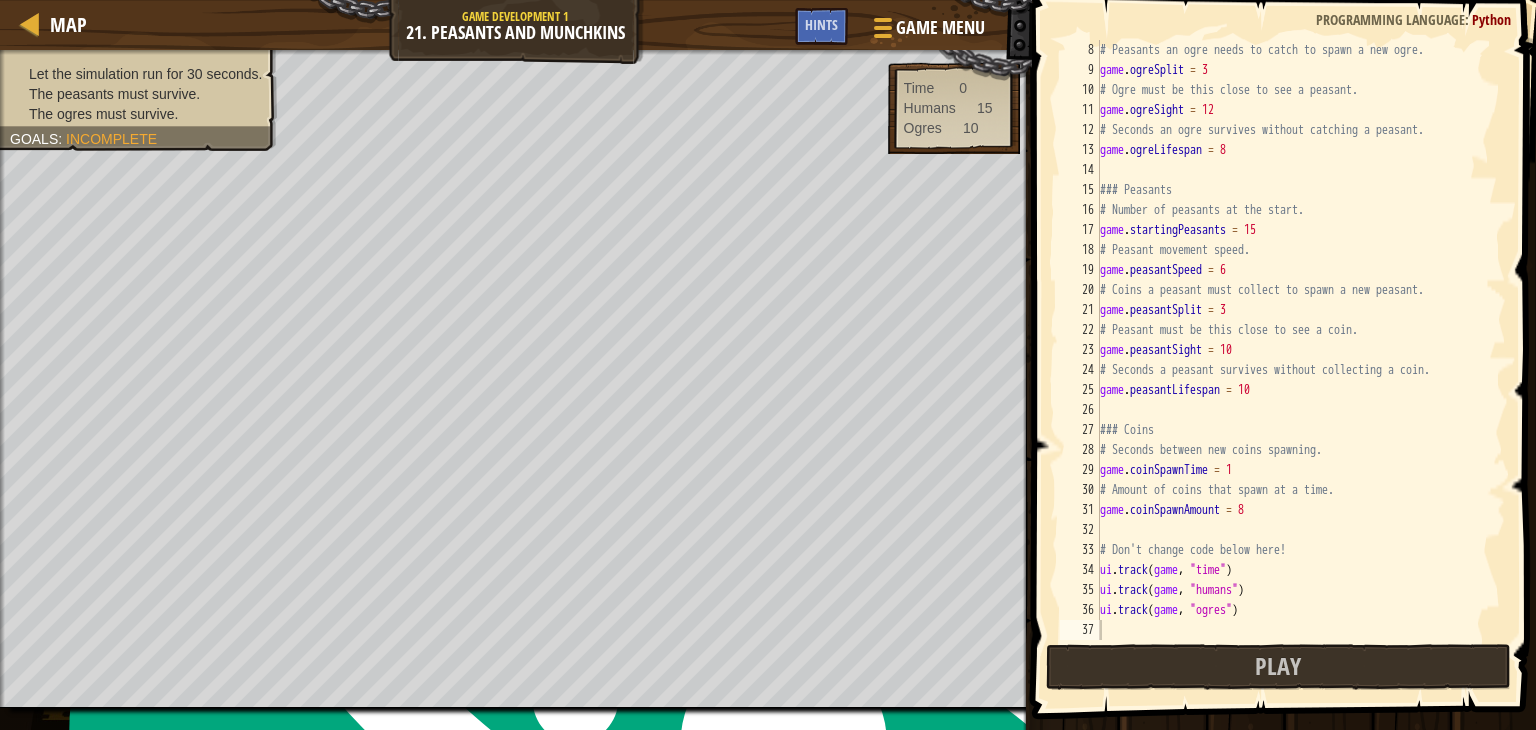drag, startPoint x: 20, startPoint y: 64, endPoint x: 110, endPoint y: 86, distance: 92.64988 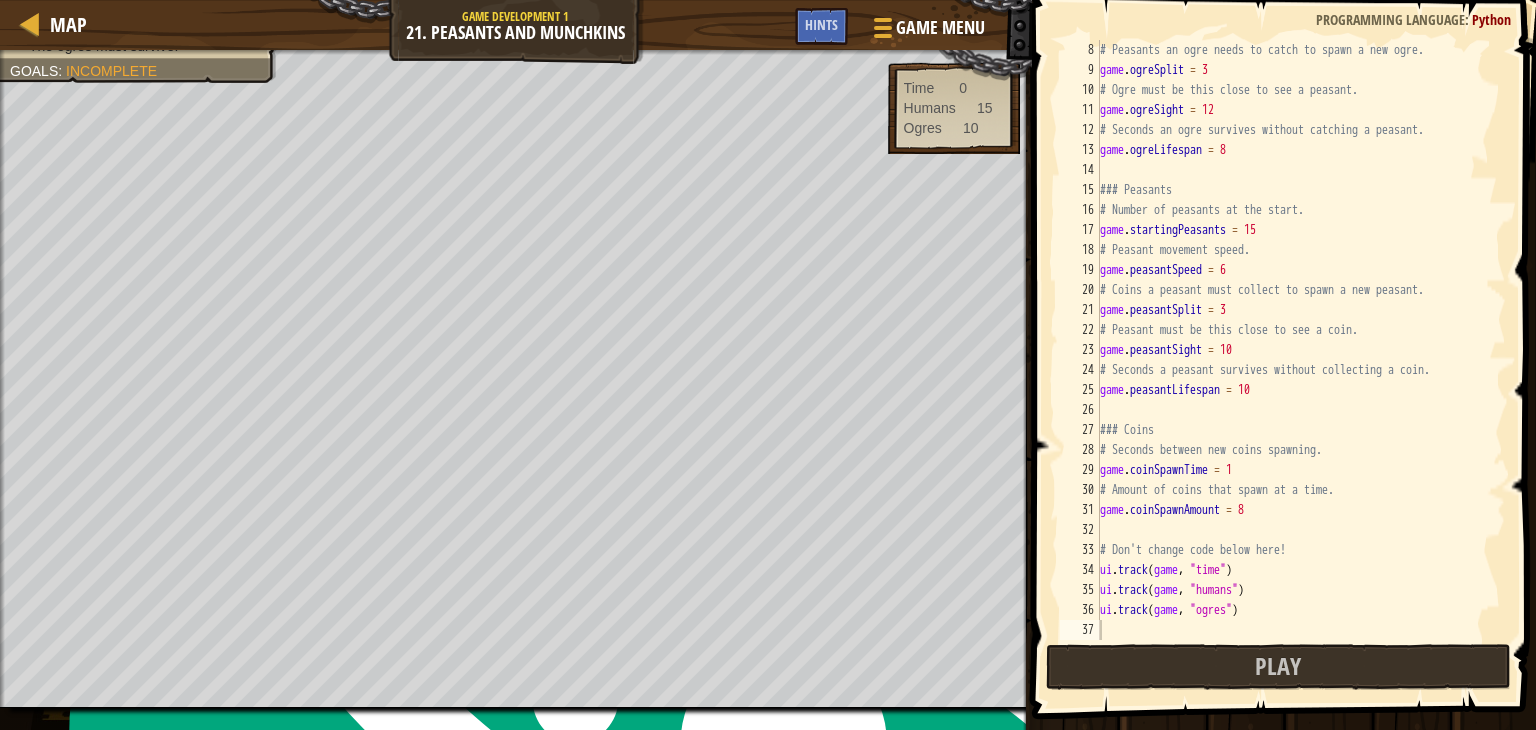scroll, scrollTop: 140, scrollLeft: 0, axis: vertical 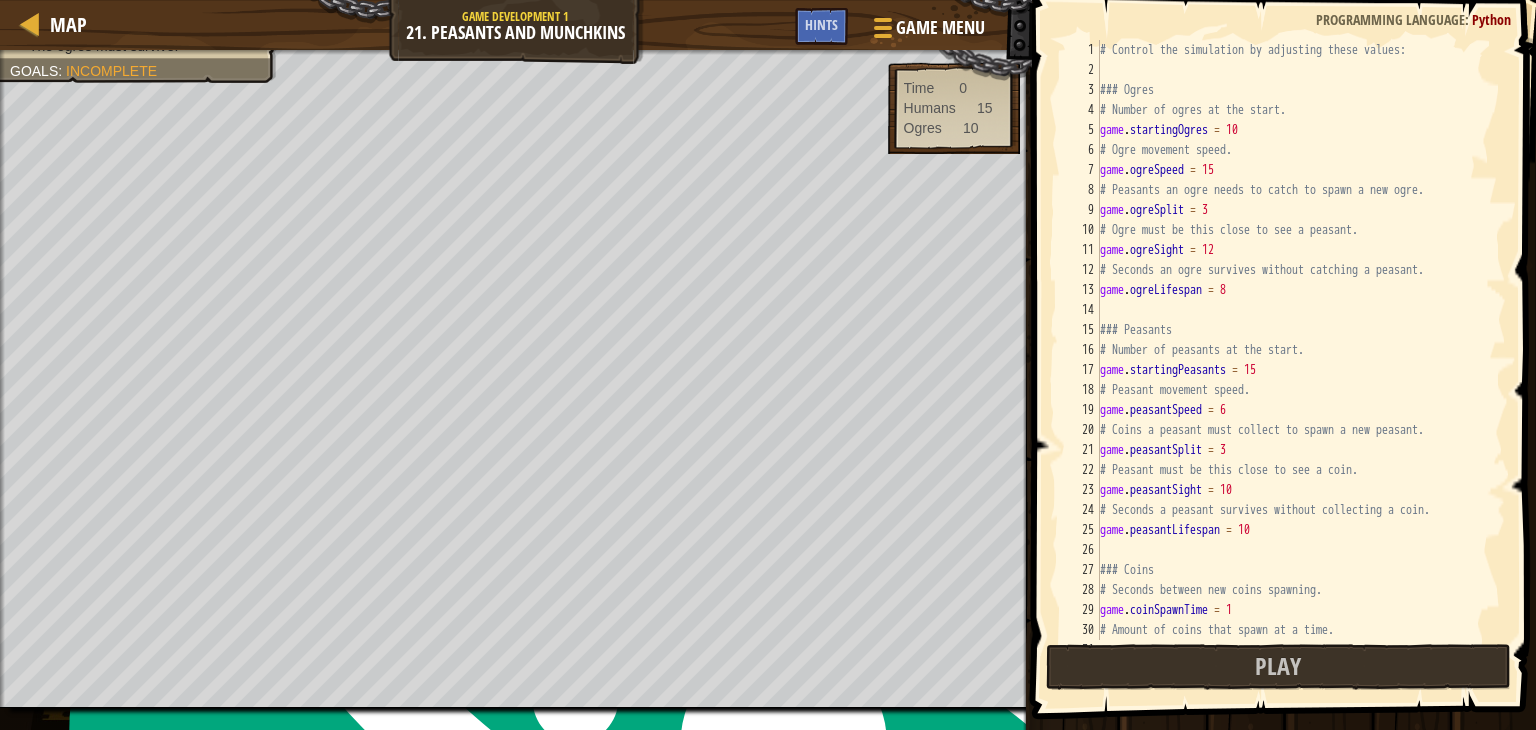 type on "# Control the simulation by adjusting these values:" 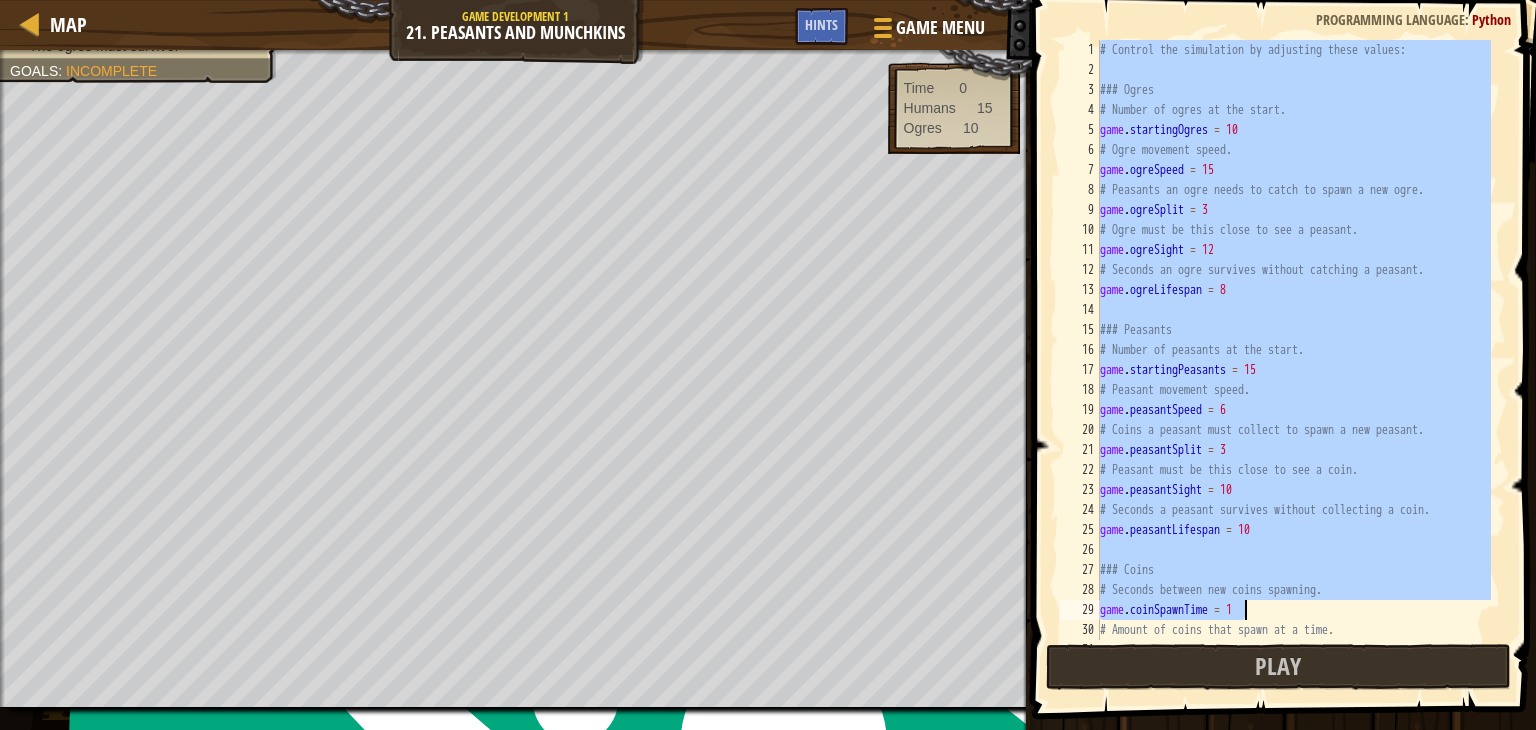 scroll, scrollTop: 140, scrollLeft: 0, axis: vertical 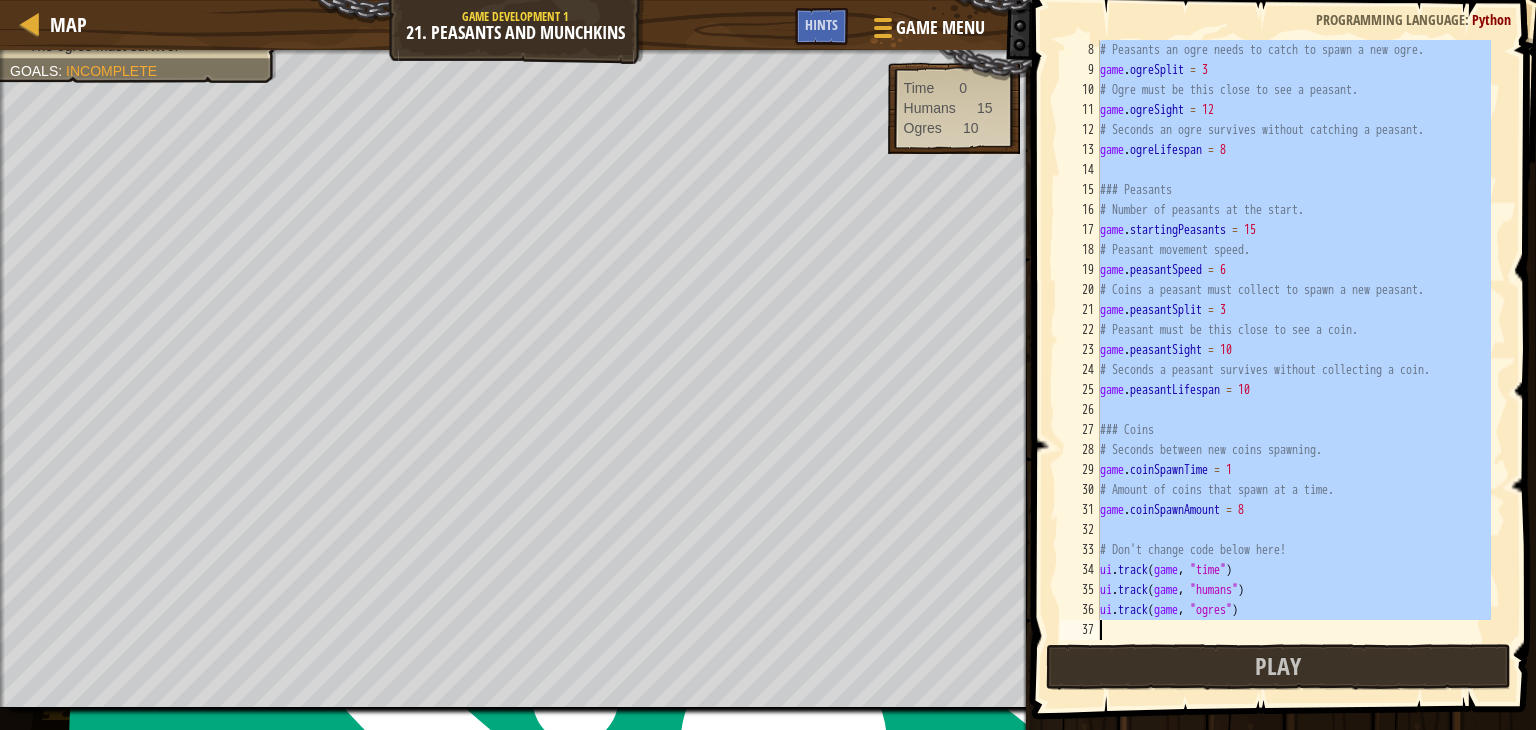 drag, startPoint x: 1100, startPoint y: 49, endPoint x: 1396, endPoint y: 772, distance: 781.2458 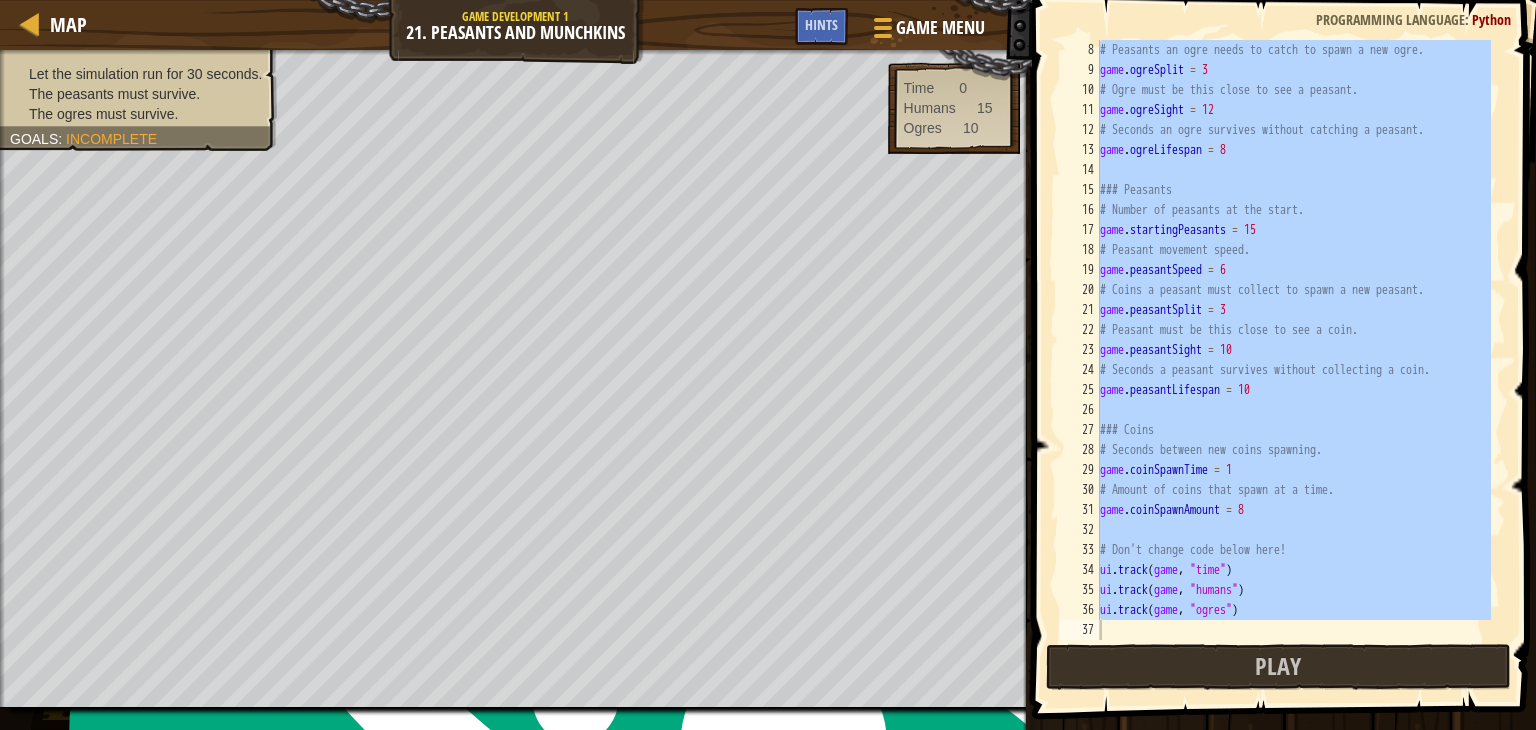 drag, startPoint x: 167, startPoint y: 83, endPoint x: 136, endPoint y: 81, distance: 31.06445 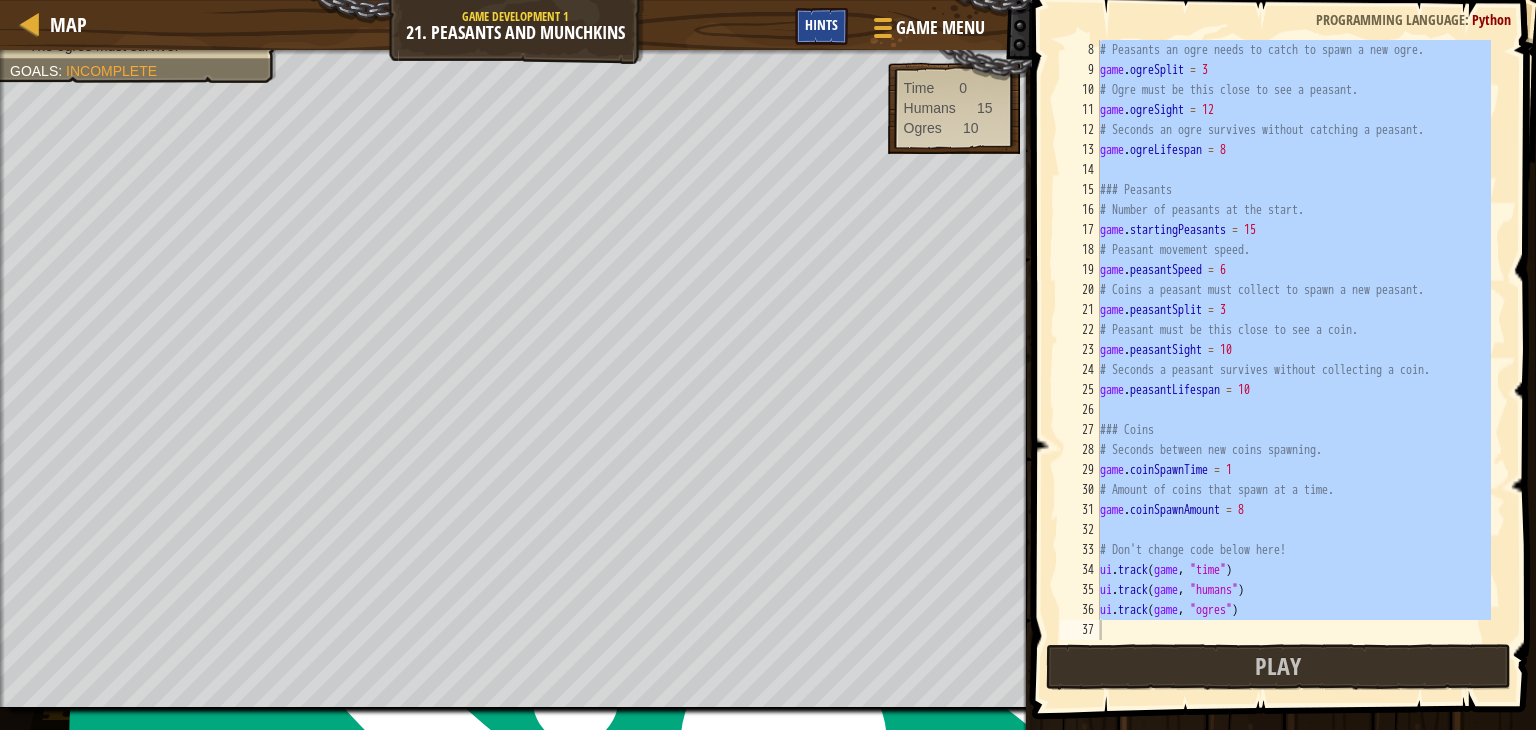 click on "Hints" at bounding box center (821, 24) 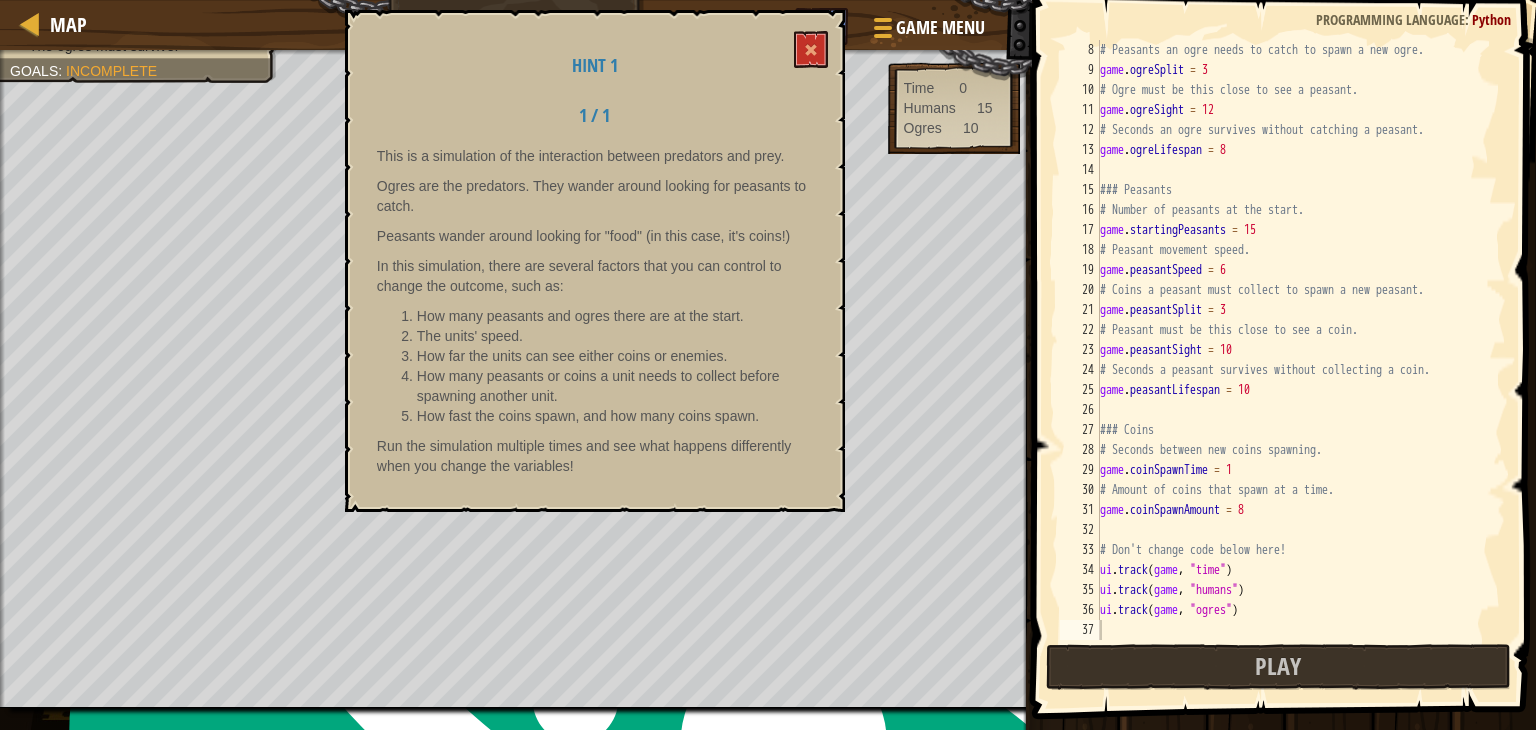 drag, startPoint x: 372, startPoint y: 158, endPoint x: 627, endPoint y: 261, distance: 275.01636 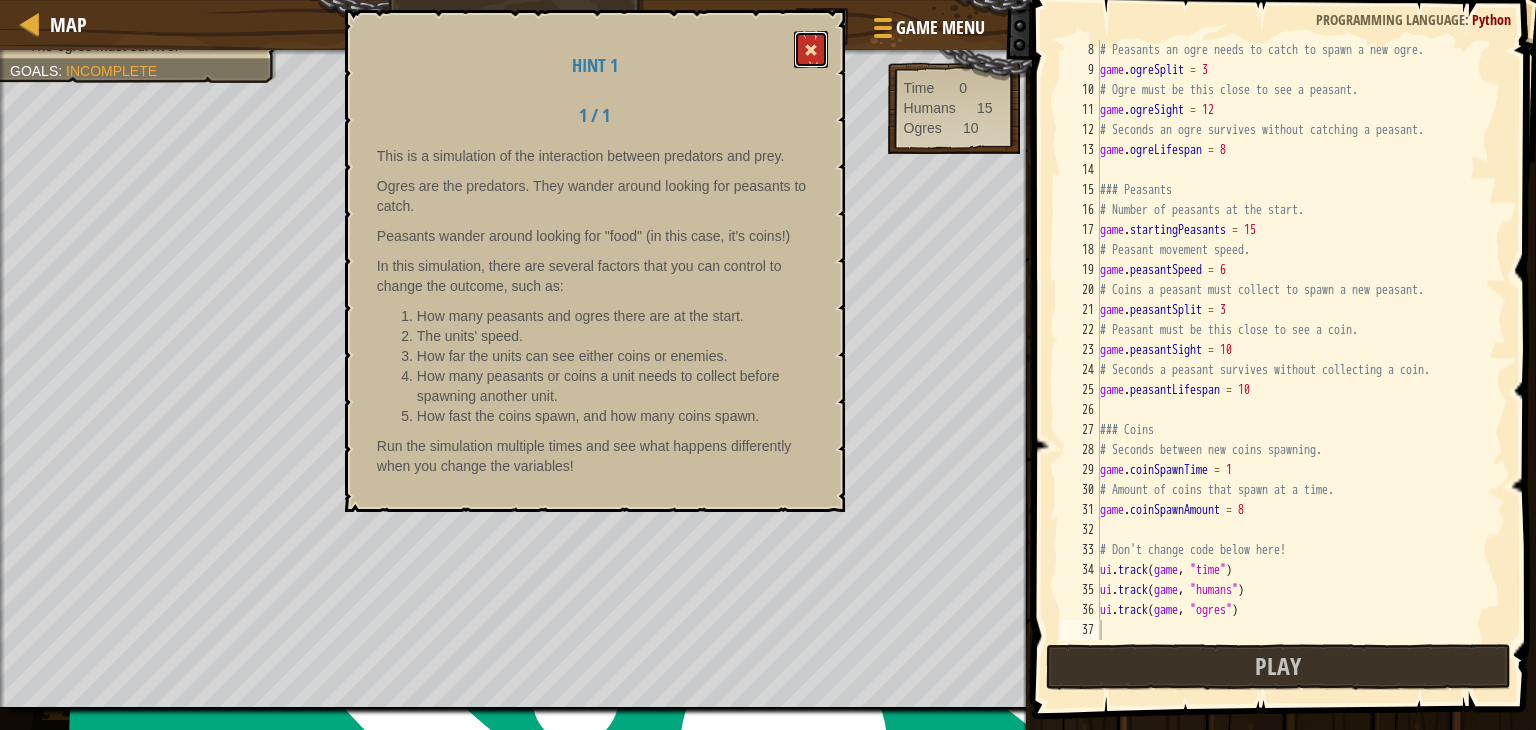 click at bounding box center (811, 49) 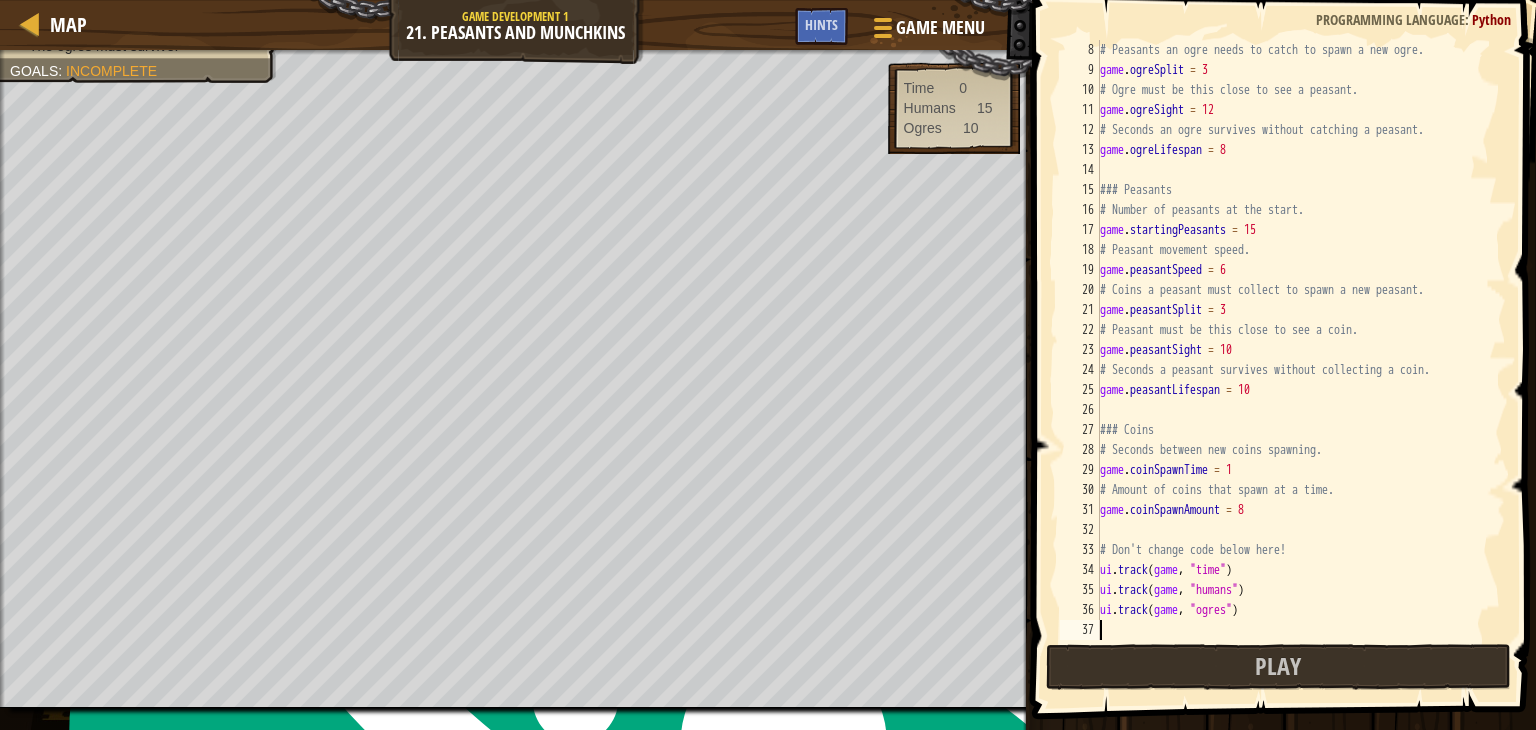 drag, startPoint x: 1099, startPoint y: 51, endPoint x: 1427, endPoint y: 253, distance: 385.21164 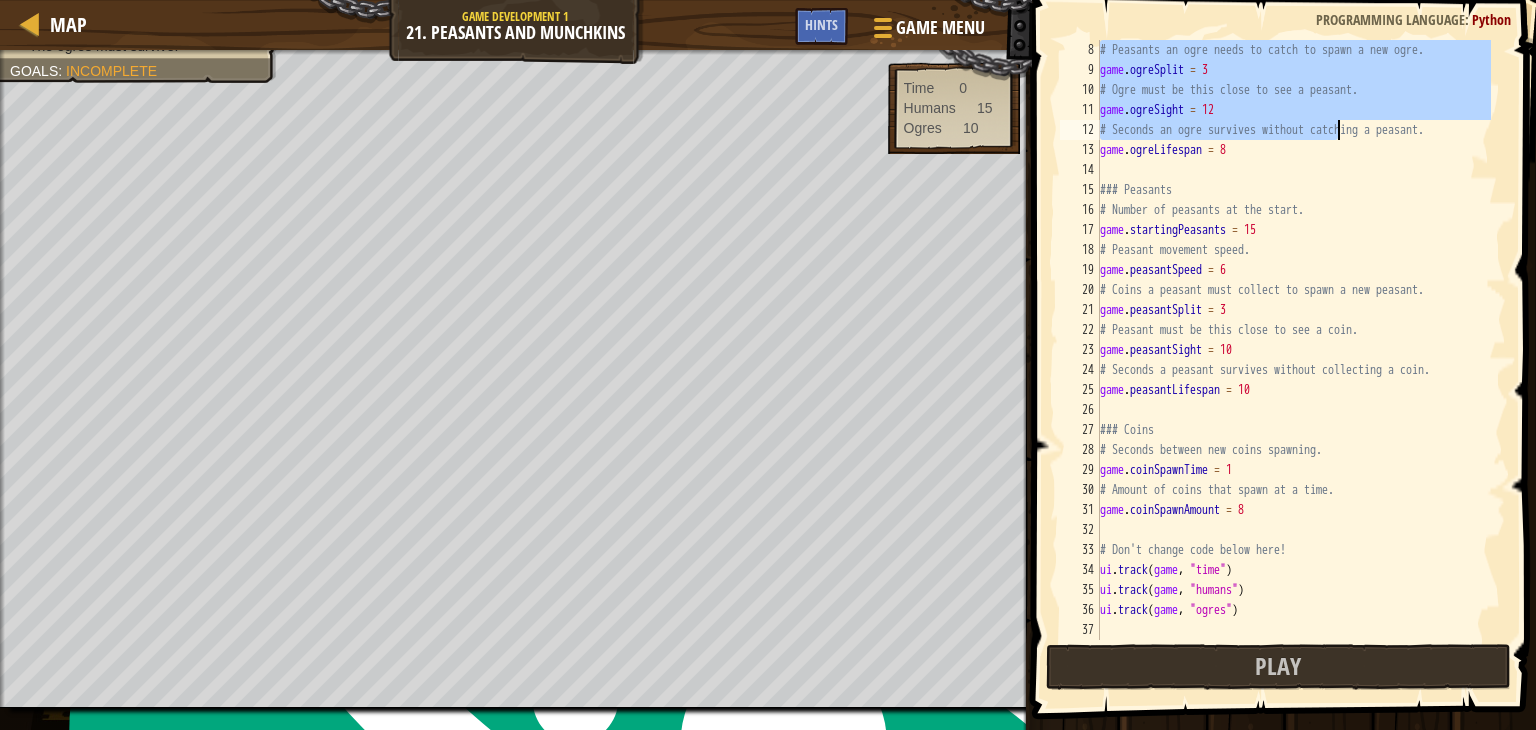 scroll, scrollTop: 0, scrollLeft: 0, axis: both 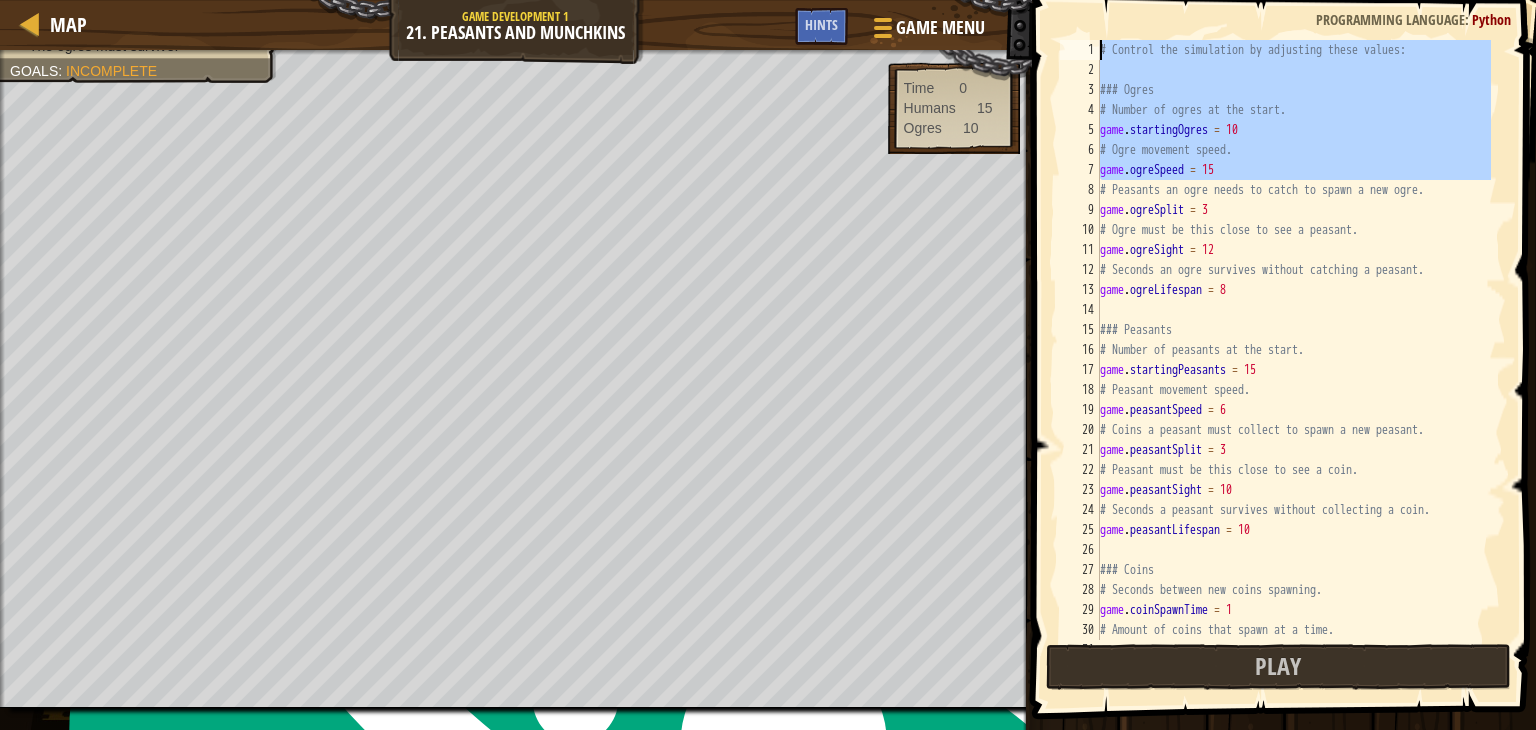 drag, startPoint x: 1101, startPoint y: 50, endPoint x: 1264, endPoint y: -85, distance: 211.64594 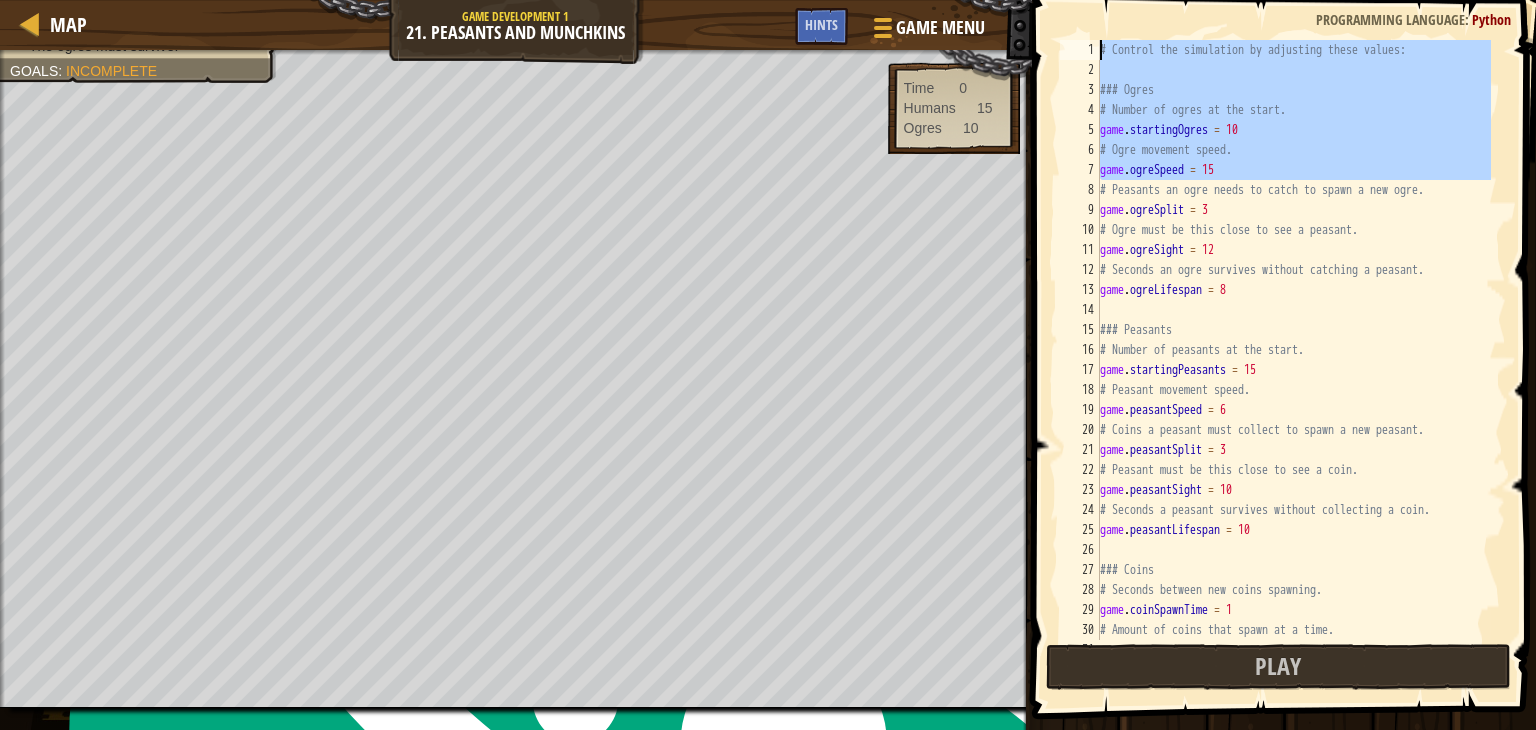 click on "# Control the simulation by adjusting these values: ### Ogres # Number of ogres at the start. game . startingOgres   =   10 # Ogre movement speed. game . ogreSpeed   =   15 # Peasants an ogre needs to catch to spawn a new ogre. game . ogreSplit   =   3 # Ogre must be this close to see a peasant. game . ogreSight   =   12 # Seconds an ogre survives without catching a peasant. game . ogreLifespan   =   8 ### Peasants # Number of peasants at the start. game . startingPeasants   =   15 # Peasant movement speed. game . peasantSpeed   =   6 # Coins a peasant must collect to spawn a new peasant. game . peasantSplit   =   3 # Peasant must be this close to see a coin. game . peasantSight   =   10 # Seconds a peasant survives without collecting a coin. game . peasantLifespan   =   10 ### Coins # Seconds between new coins spawning. game . coinSpawnTime   =   1 # Amount of coins that spawn at a time. game . coinSpawnAmount   =   8" at bounding box center [1293, 340] 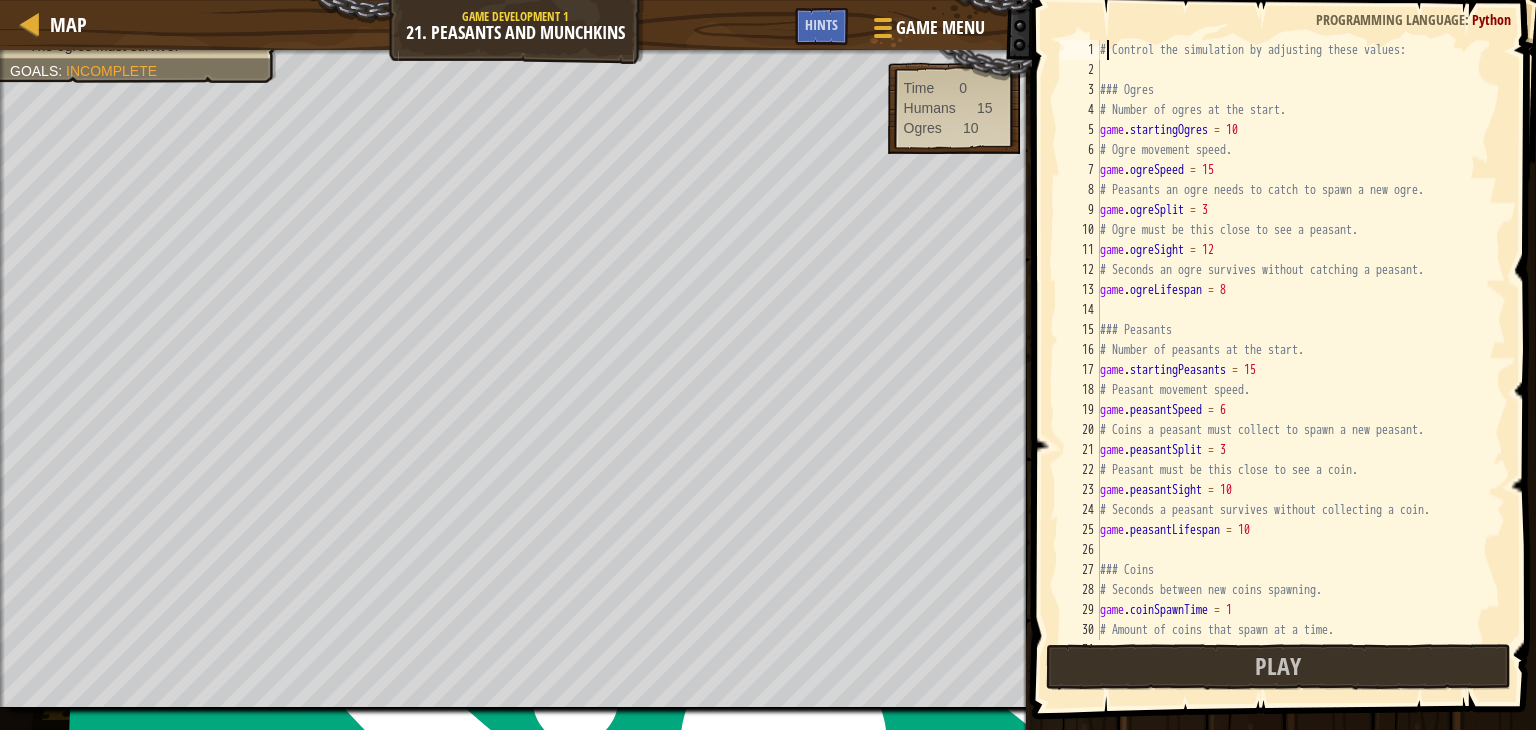 click on "# Control the simulation by adjusting these values: ### Ogres # Number of ogres at the start. game . startingOgres   =   10 # Ogre movement speed. game . ogreSpeed   =   15 # Peasants an ogre needs to catch to spawn a new ogre. game . ogreSplit   =   3 # Ogre must be this close to see a peasant. game . ogreSight   =   12 # Seconds an ogre survives without catching a peasant. game . ogreLifespan   =   8 ### Peasants # Number of peasants at the start. game . startingPeasants   =   15 # Peasant movement speed. game . peasantSpeed   =   6 # Coins a peasant must collect to spawn a new peasant. game . peasantSplit   =   3 # Peasant must be this close to see a coin. game . peasantSight   =   10 # Seconds a peasant survives without collecting a coin. game . peasantLifespan   =   10 ### Coins # Seconds between new coins spawning. game . coinSpawnTime   =   1 # Amount of coins that spawn at a time. game . coinSpawnAmount   =   8" at bounding box center (1293, 360) 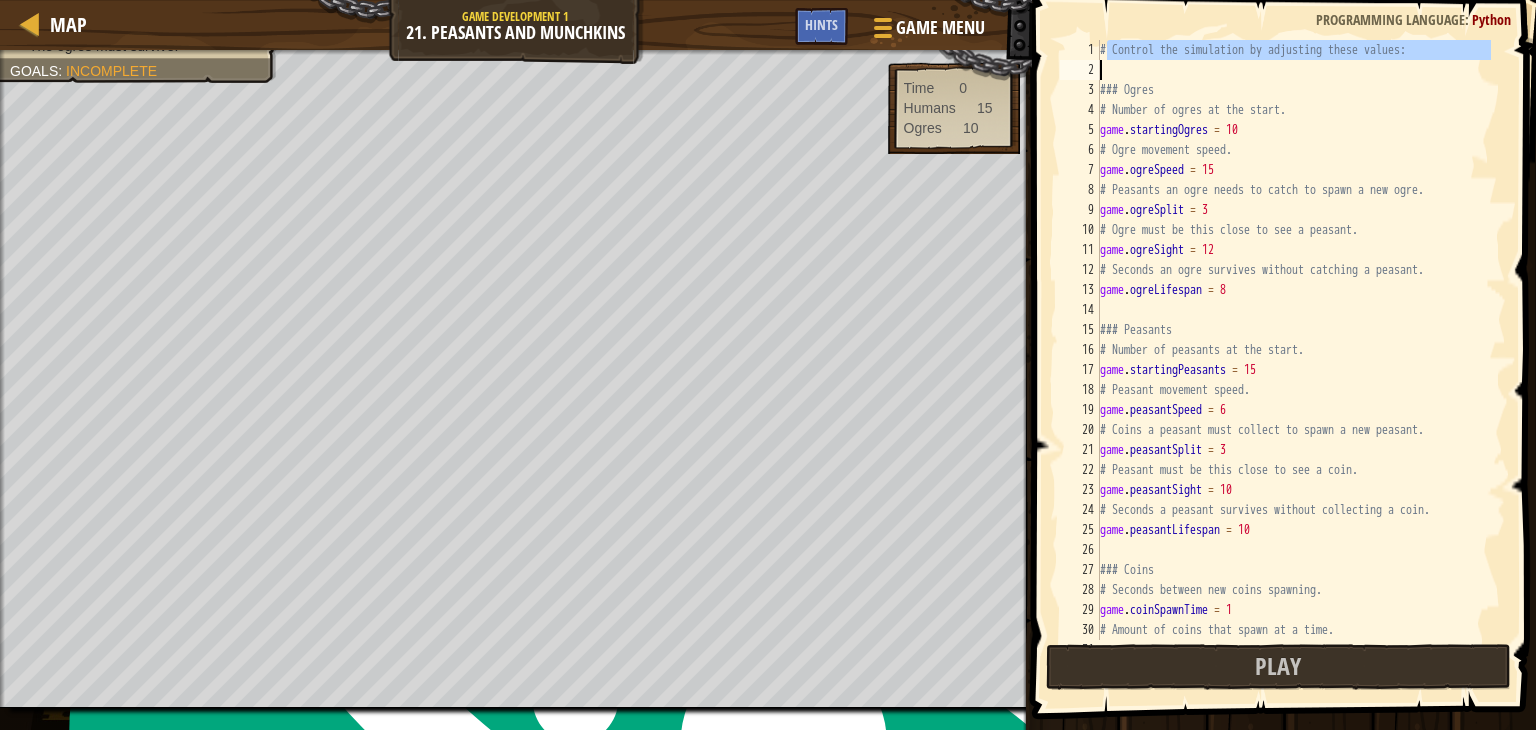 drag, startPoint x: 1104, startPoint y: 51, endPoint x: 1152, endPoint y: 77, distance: 54.589375 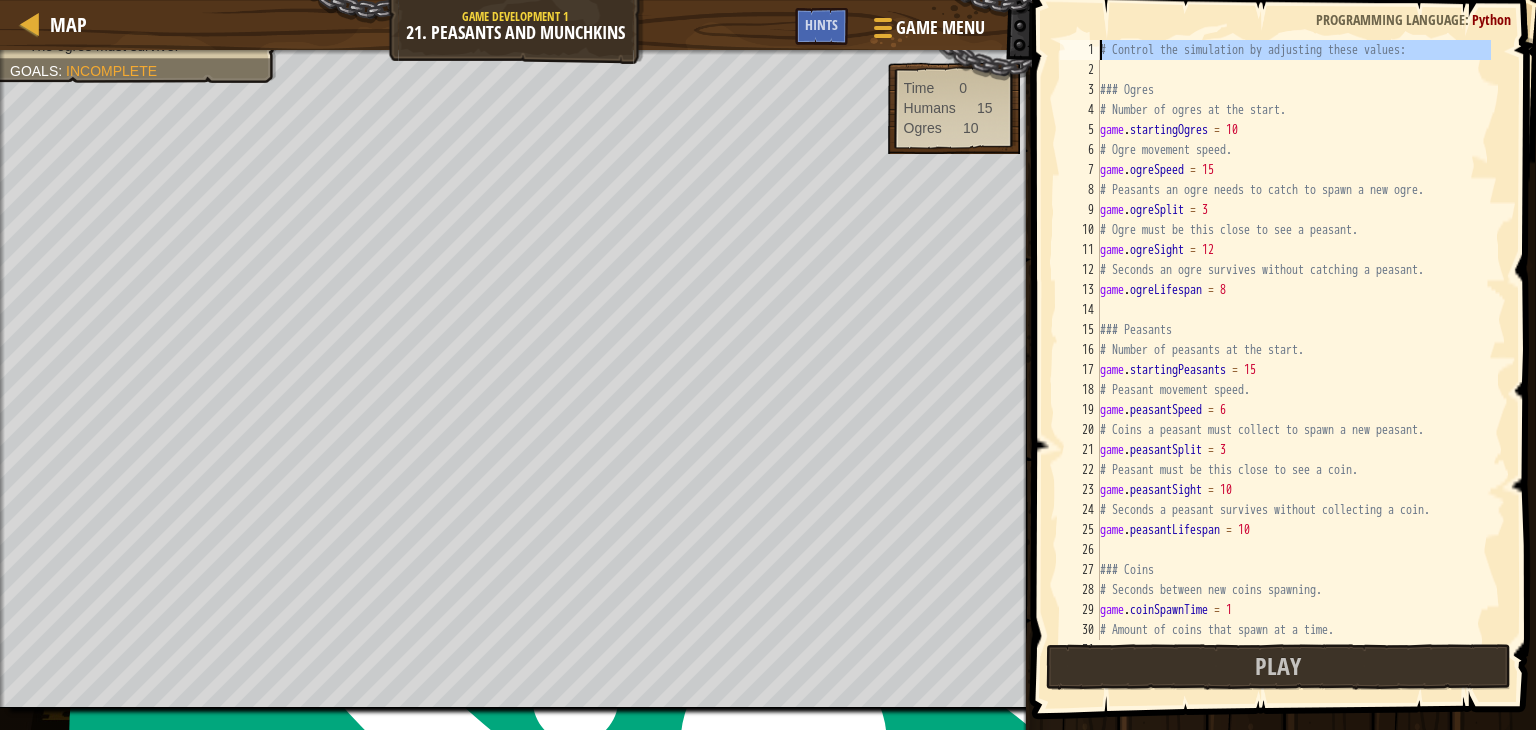 click on "1" at bounding box center (1080, 50) 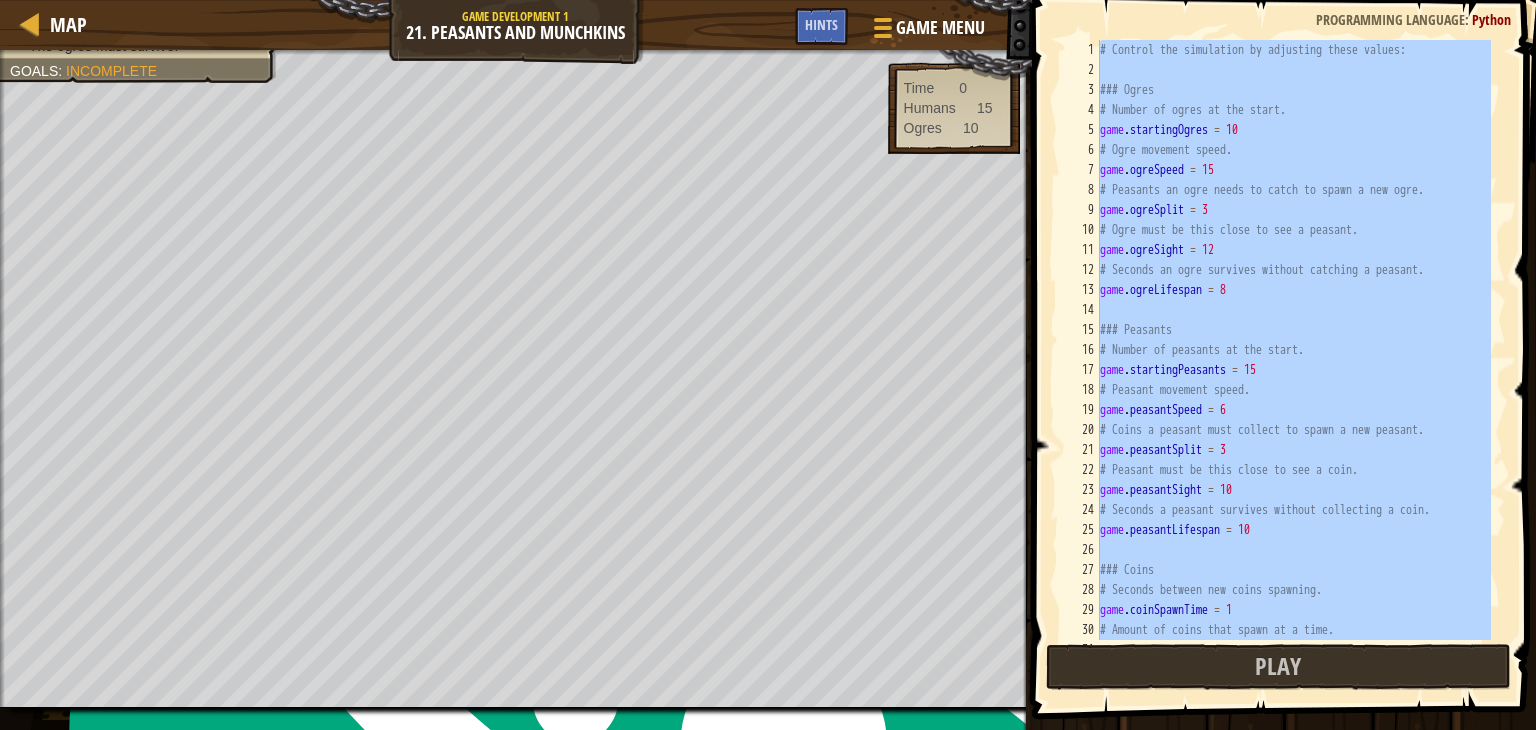 type on "ui.track(game, "ogres")" 